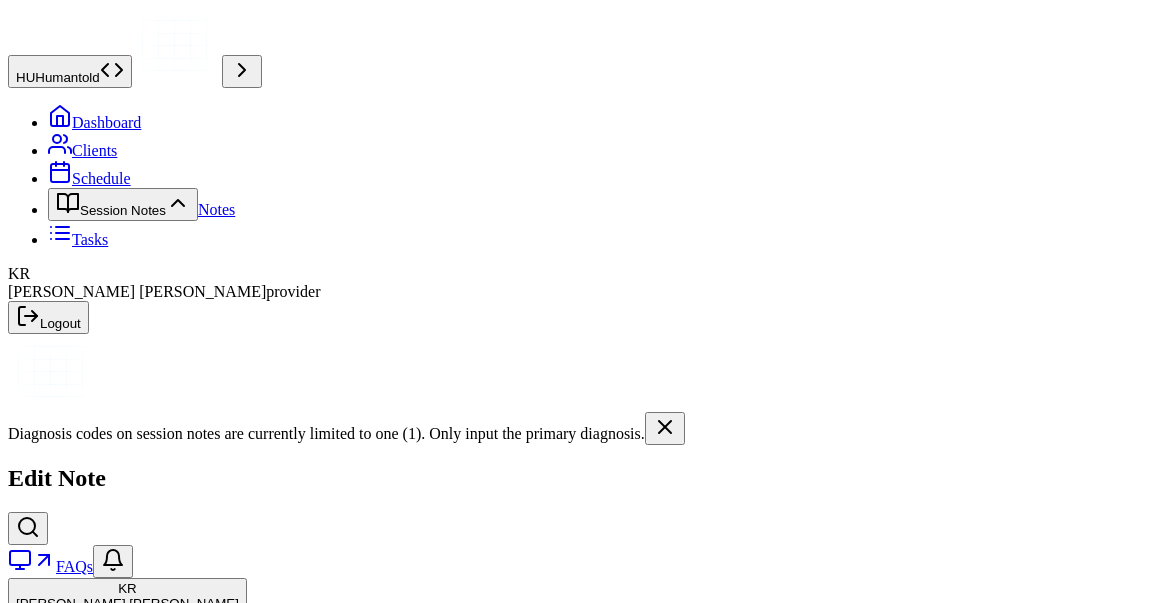 scroll, scrollTop: 0, scrollLeft: 0, axis: both 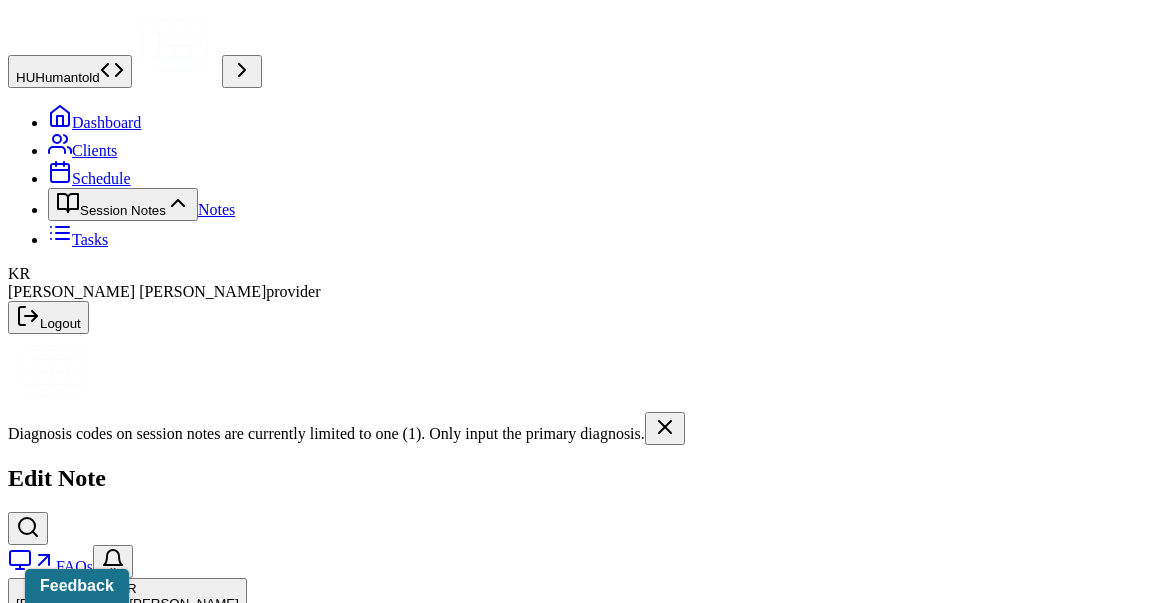 click on "Notes" at bounding box center (216, 209) 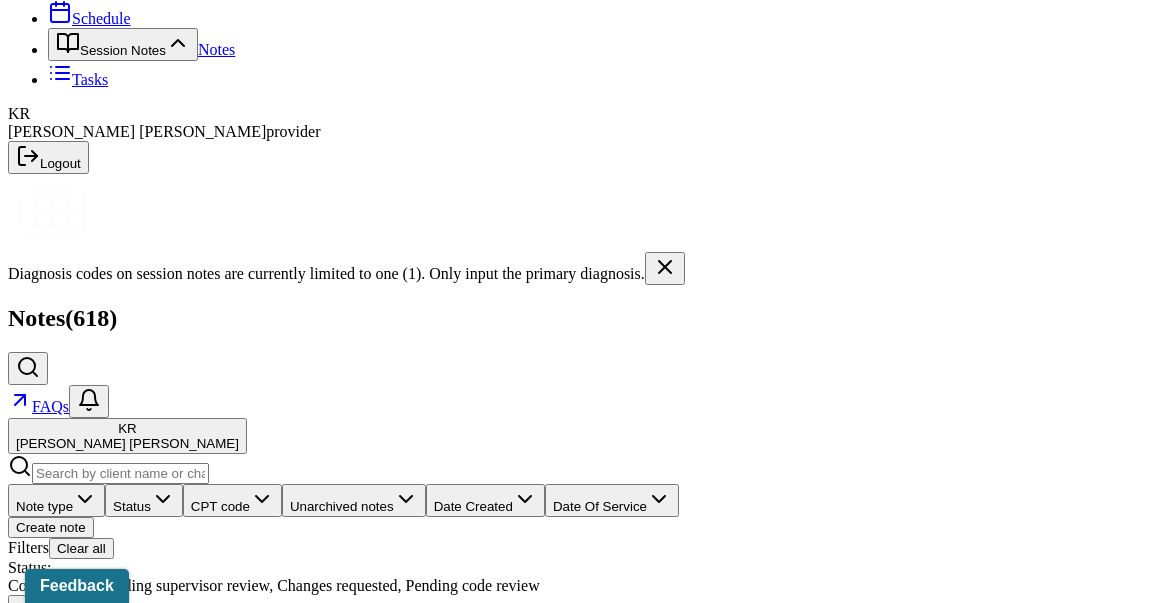 scroll, scrollTop: 182, scrollLeft: 0, axis: vertical 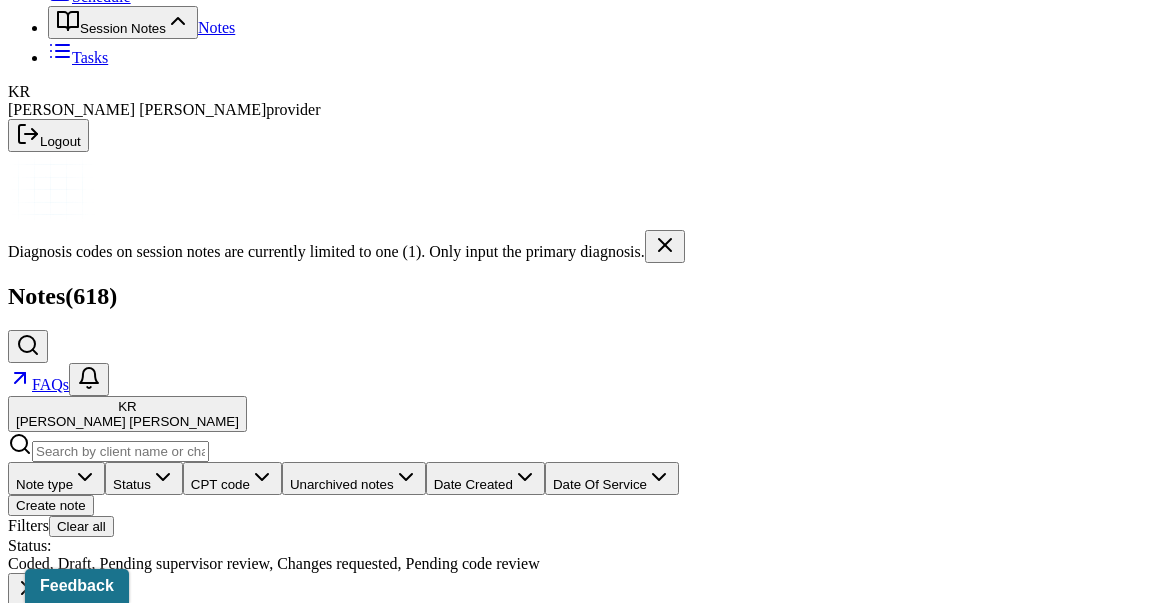 click on "Individual soap note" at bounding box center (257, 980) 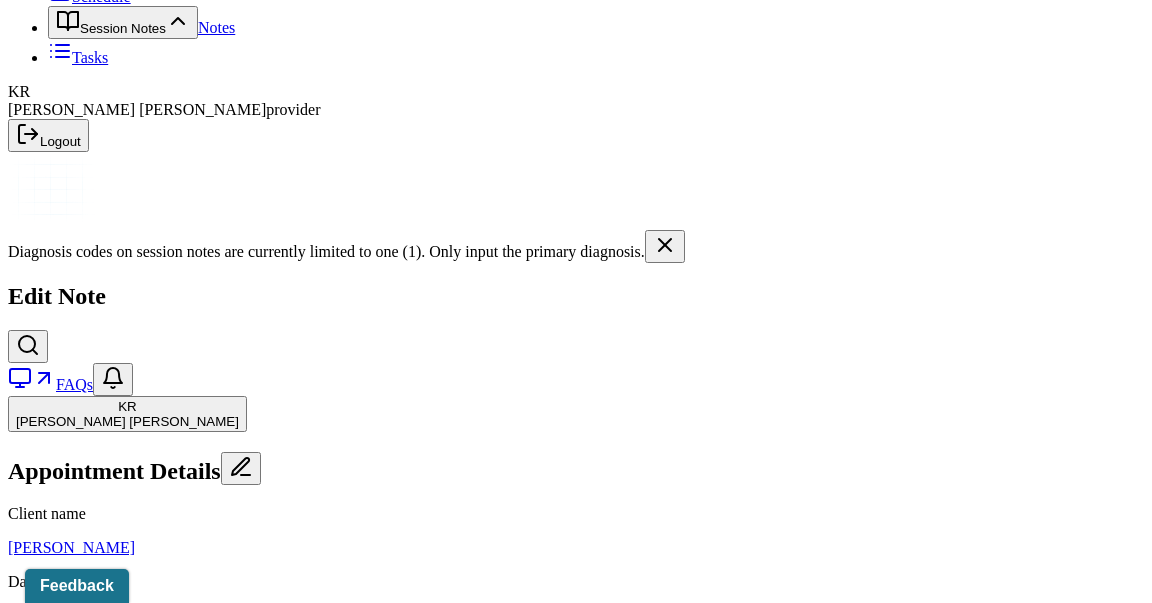 click on "Load previous session note" at bounding box center (109, 1065) 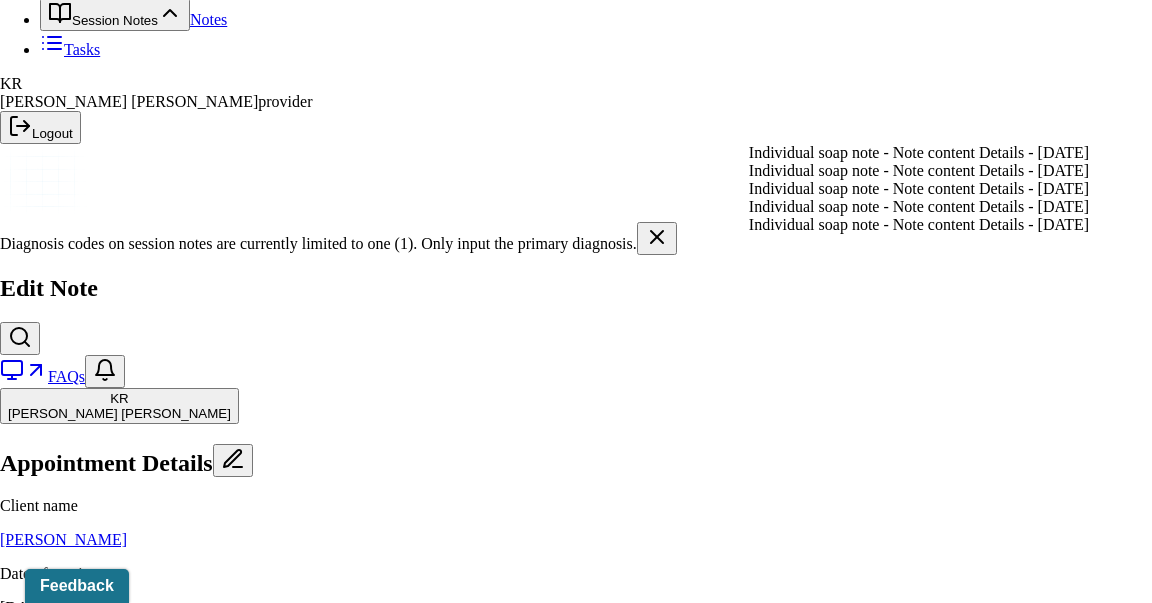 click on "Individual soap note   - Note content Details -   [DATE]" at bounding box center [919, 153] 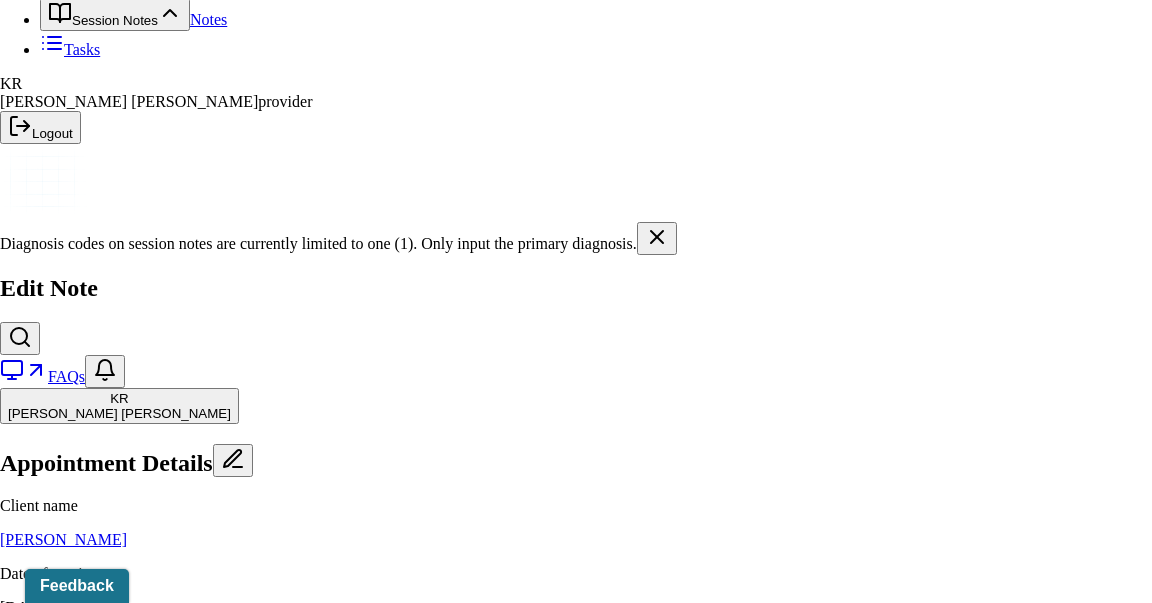 click on "Yes, Load Previous Note" at bounding box center [139, 4554] 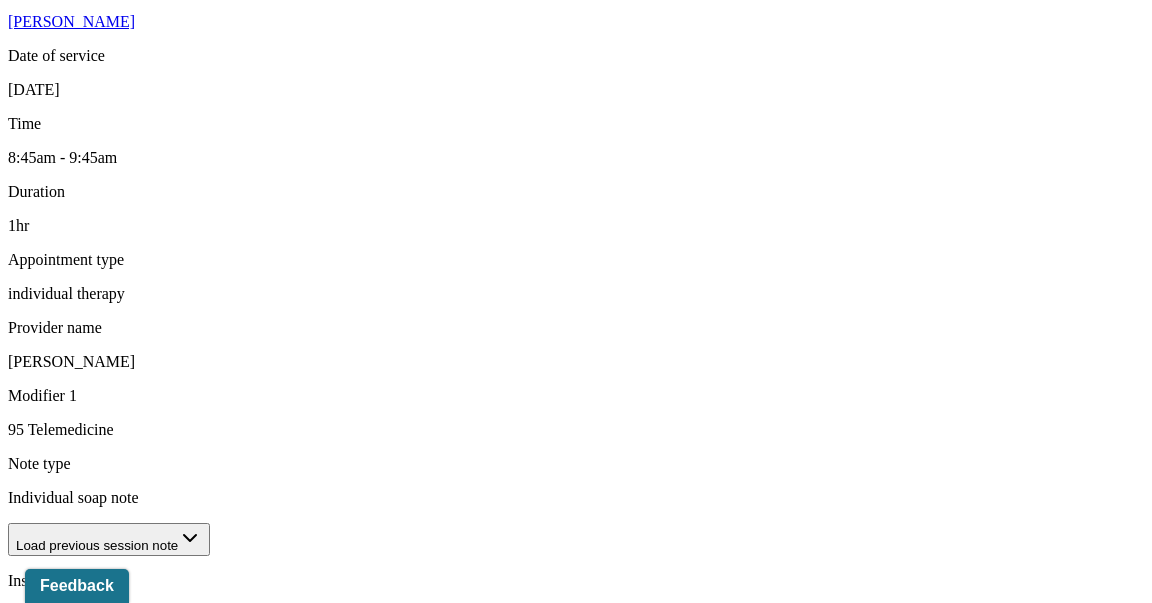 scroll, scrollTop: 704, scrollLeft: 0, axis: vertical 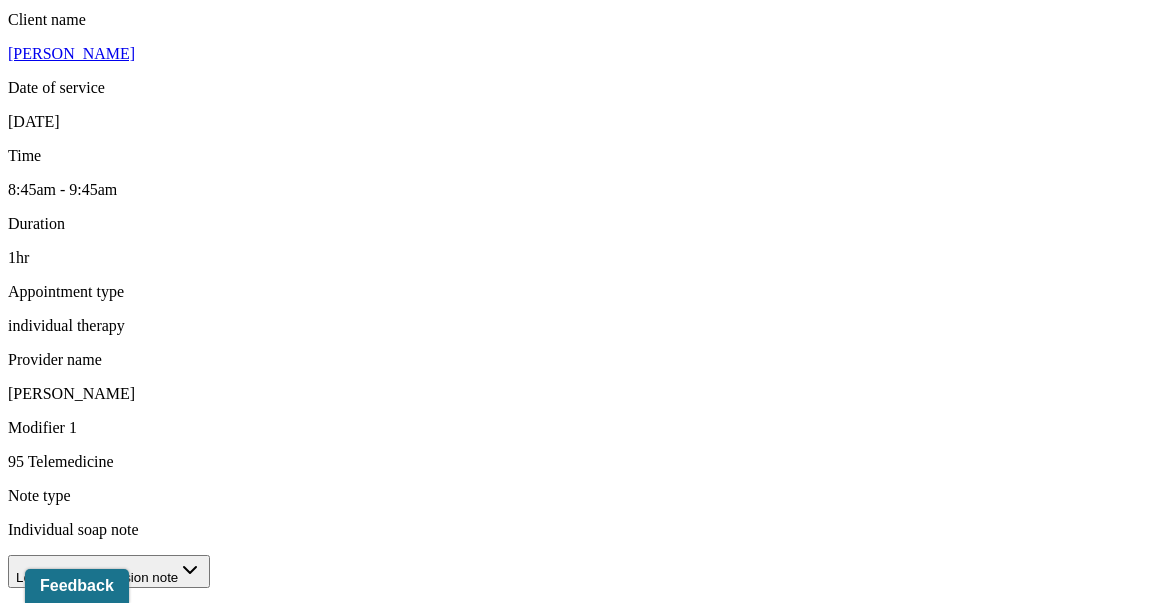 drag, startPoint x: 405, startPoint y: 296, endPoint x: 692, endPoint y: 298, distance: 287.00696 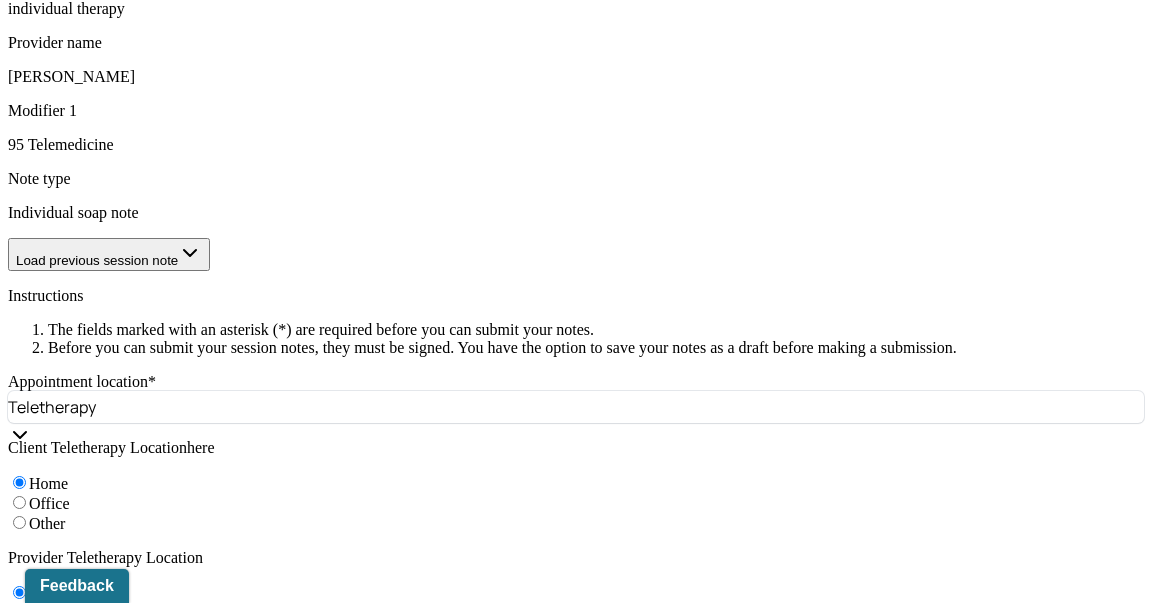 scroll, scrollTop: 1027, scrollLeft: 0, axis: vertical 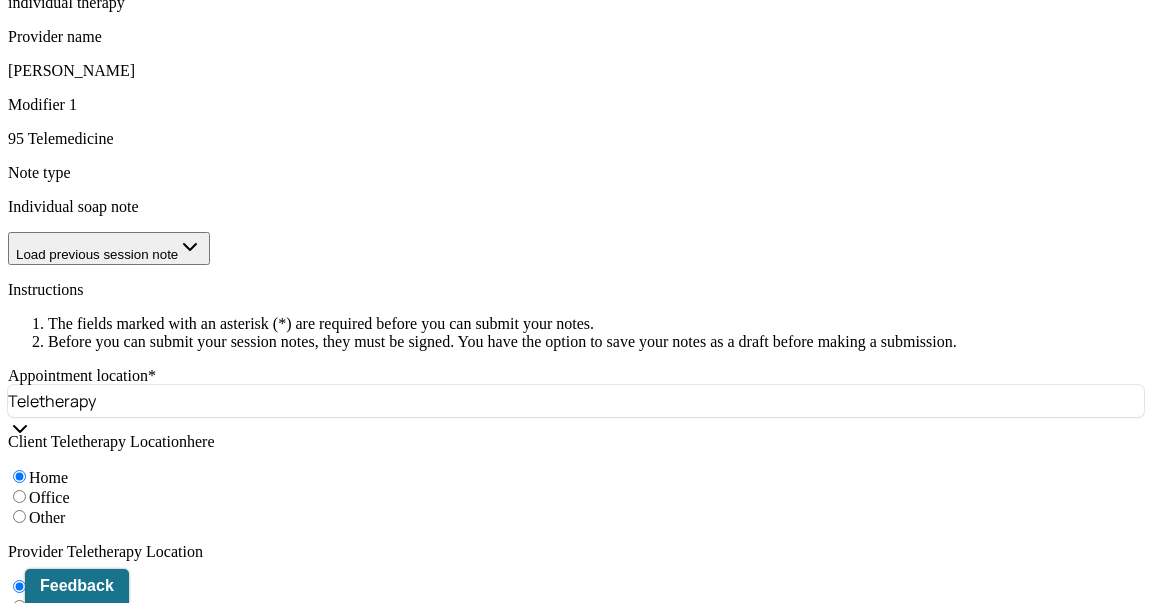 type on "Relational conflict and anxiety, trauma triggers, shame and self-concept" 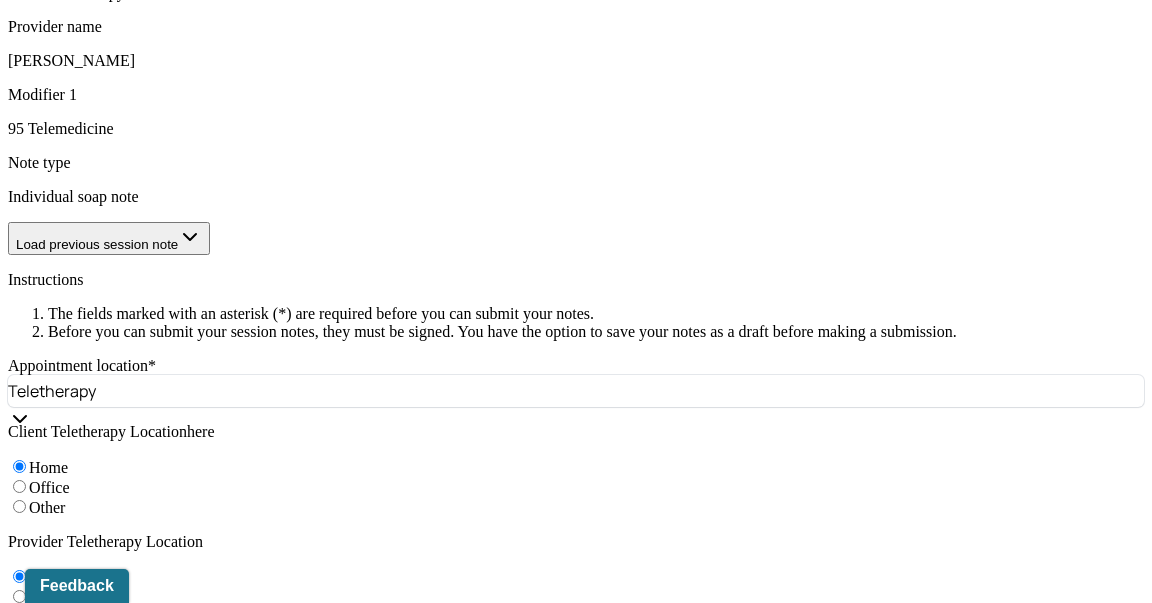 click on "Ct" at bounding box center [88, 1256] 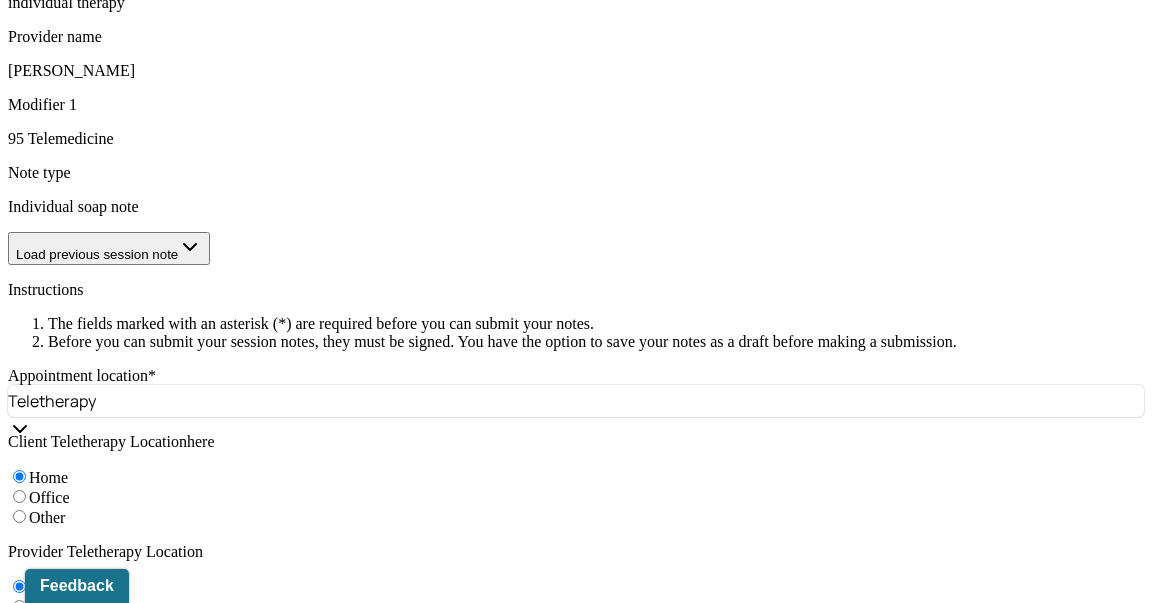 type on "Ct reported another fight with partner and wondered why she cant be more vulnerable.  Ct considered that something must be wrong with her and nothing really happened to cause these responses to partners questions" 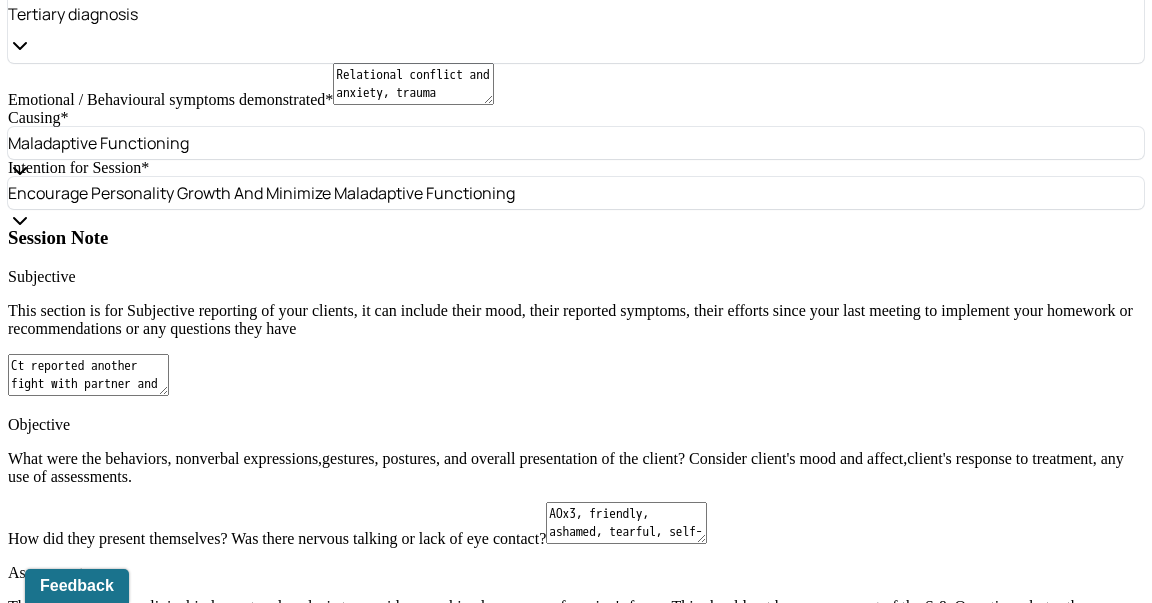 scroll, scrollTop: 1947, scrollLeft: 0, axis: vertical 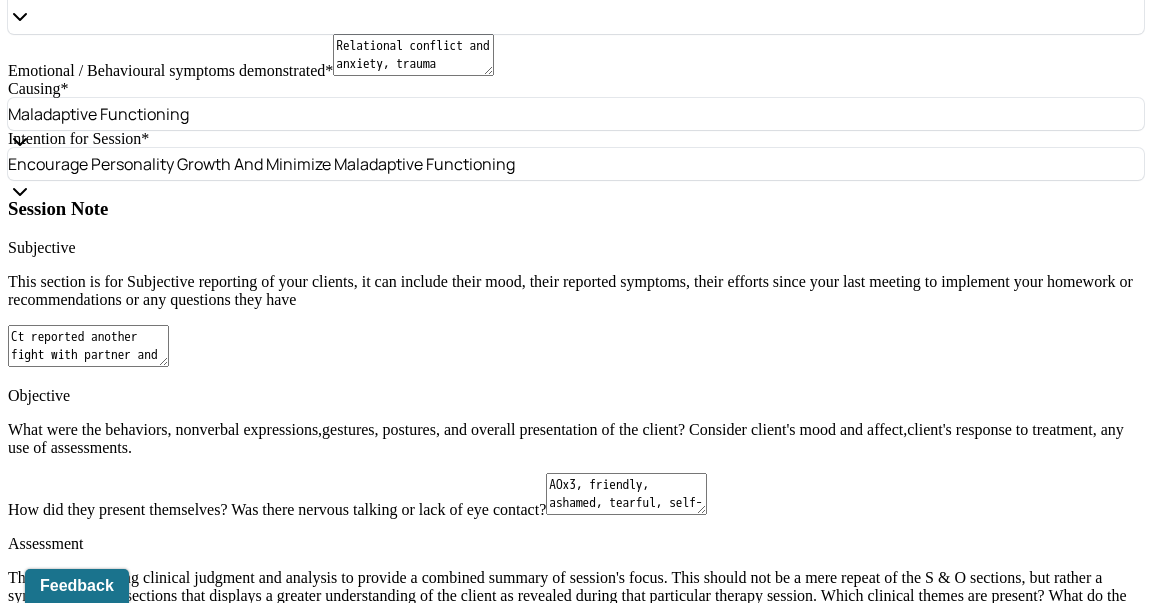 type on "AOx3, friendly, ashamed, tearful, self-deprecating. Mood and affect congruent." 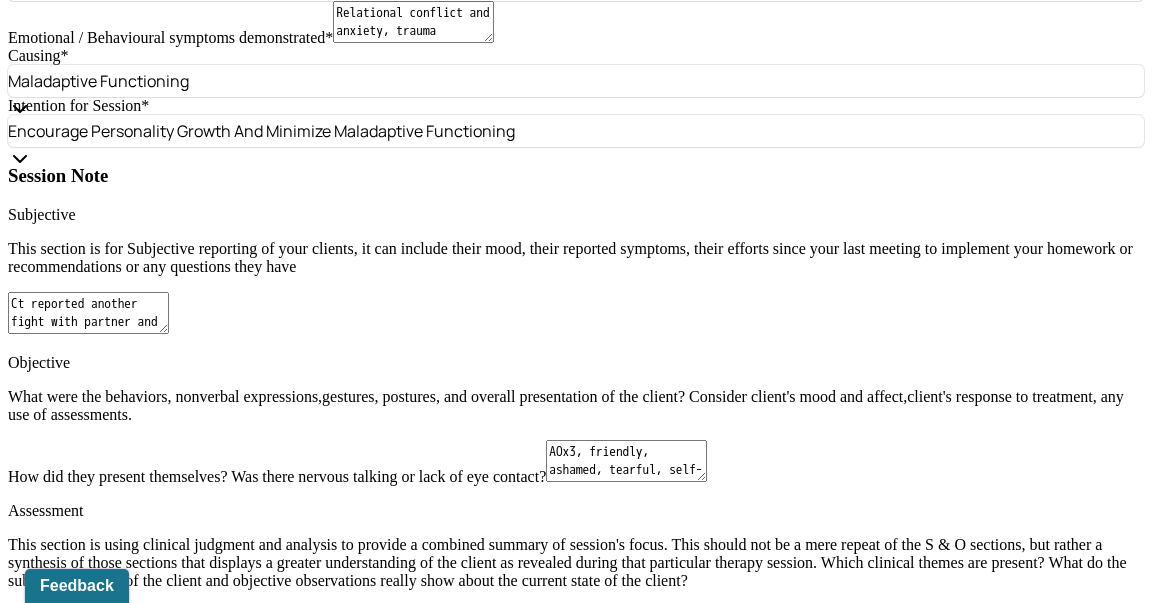 scroll, scrollTop: 1988, scrollLeft: 0, axis: vertical 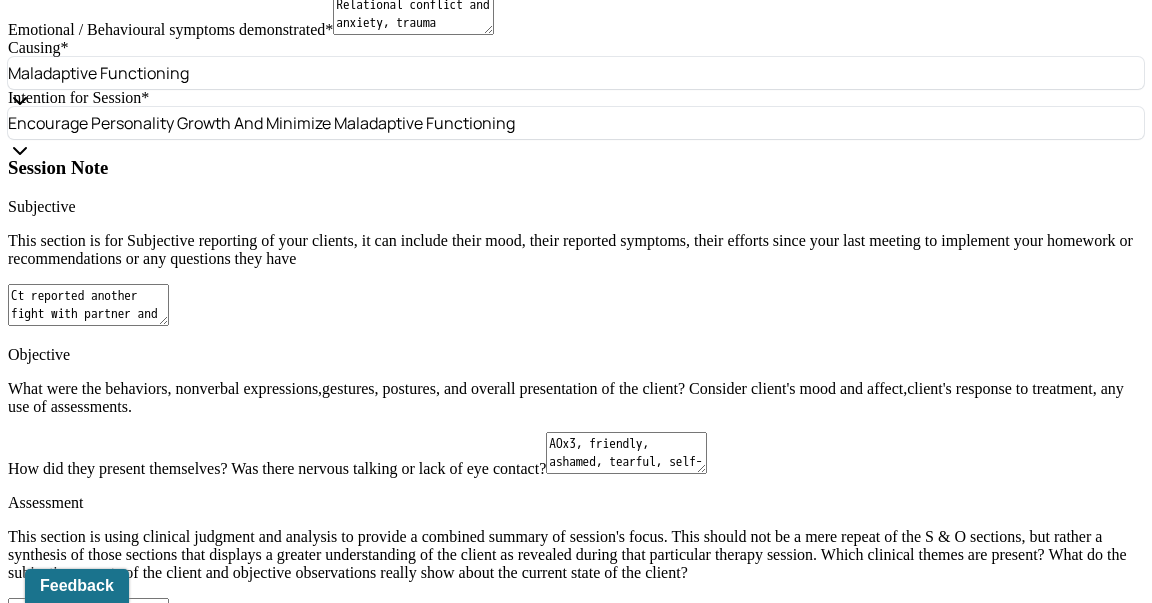 click on "Treatment goals and approach remain appropriate - continue with relationship dynamics/conflict and boundaries for self-esteem" at bounding box center (88, 1732) 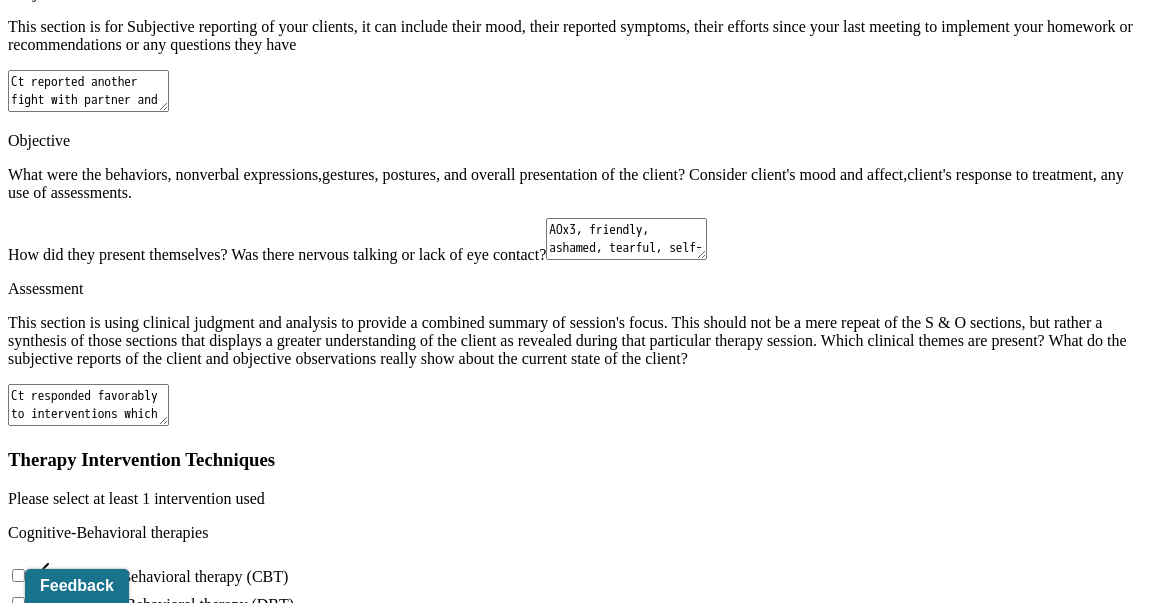 scroll, scrollTop: 2206, scrollLeft: 0, axis: vertical 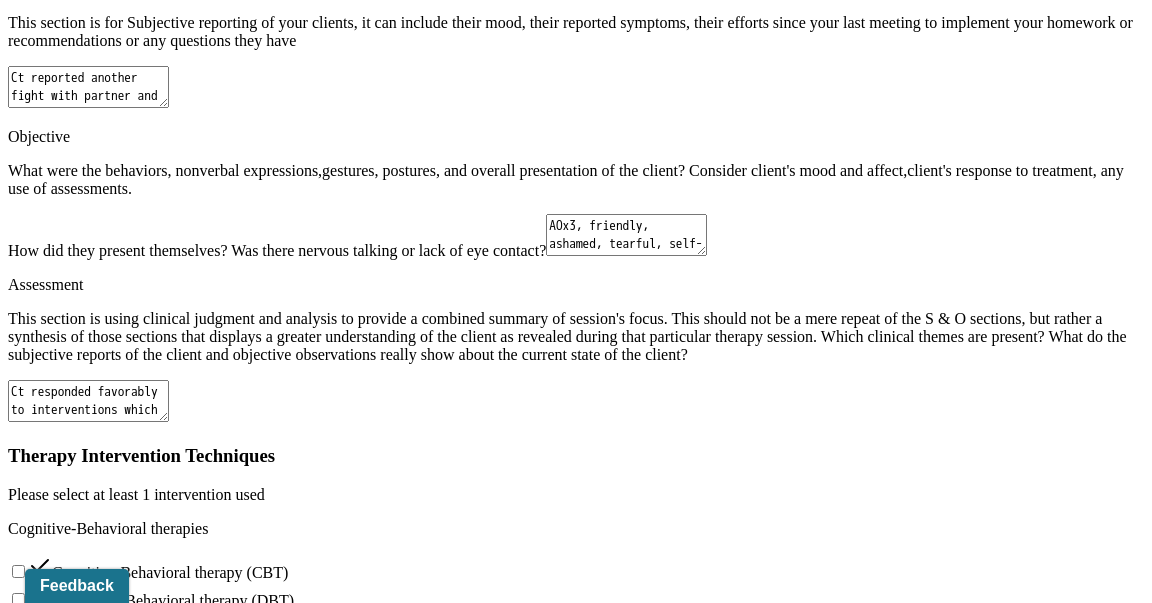 click on "[DATE]" at bounding box center [96, 1706] 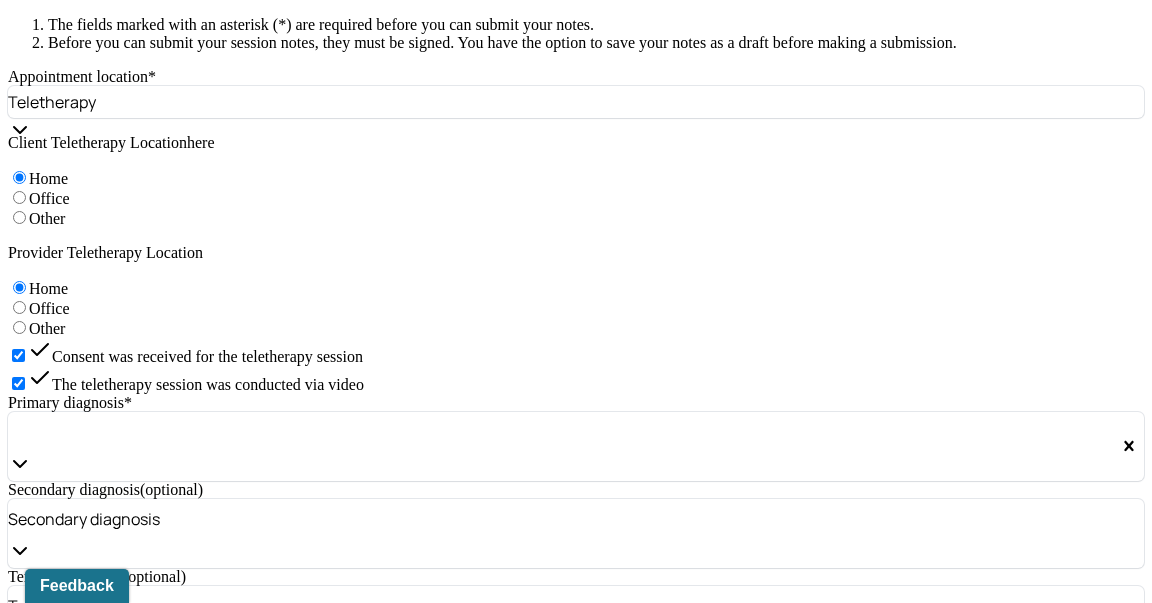 scroll, scrollTop: 1333, scrollLeft: 0, axis: vertical 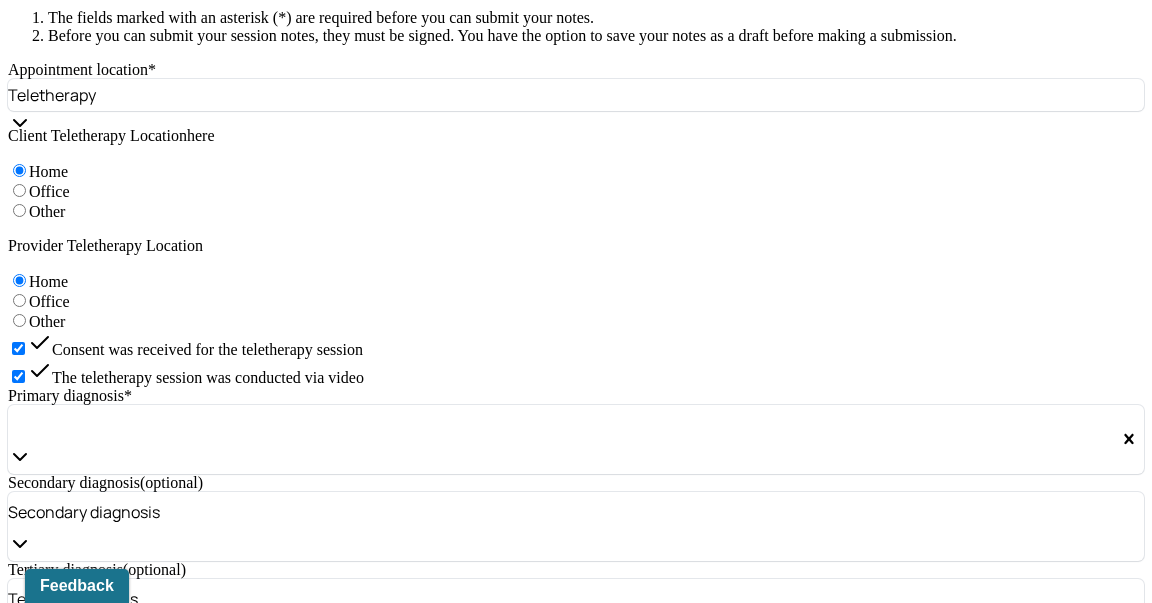 drag, startPoint x: 584, startPoint y: 348, endPoint x: 1067, endPoint y: 395, distance: 485.28137 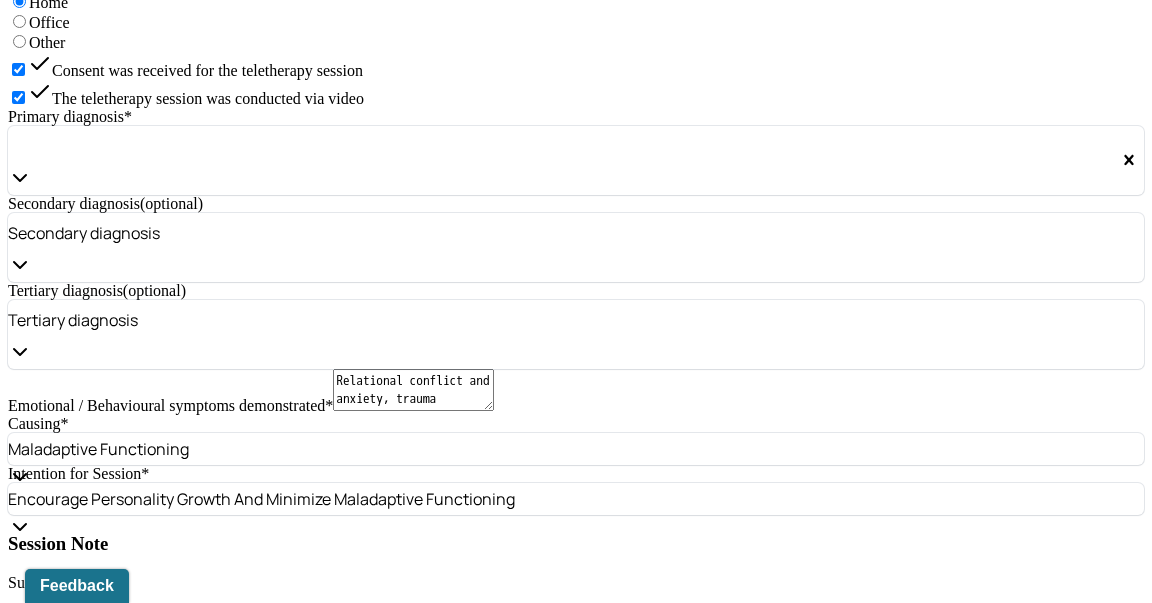 scroll, scrollTop: 1588, scrollLeft: 0, axis: vertical 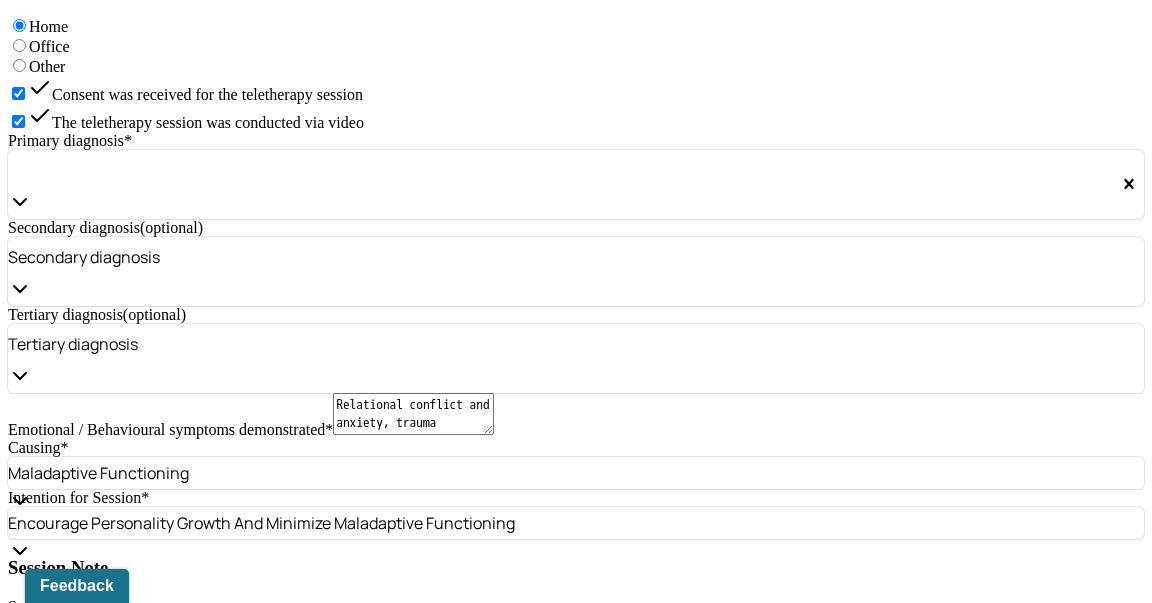 click on "Ct responded favorably to interventions which identified thinking errors arising in appraisal of relationship distress and provided validation and [MEDICAL_DATA] surrounding trauma responses to challenge beliefs and excessive self-blame for relational distress and support healthier self-esteem and boundarries." at bounding box center [88, 1019] 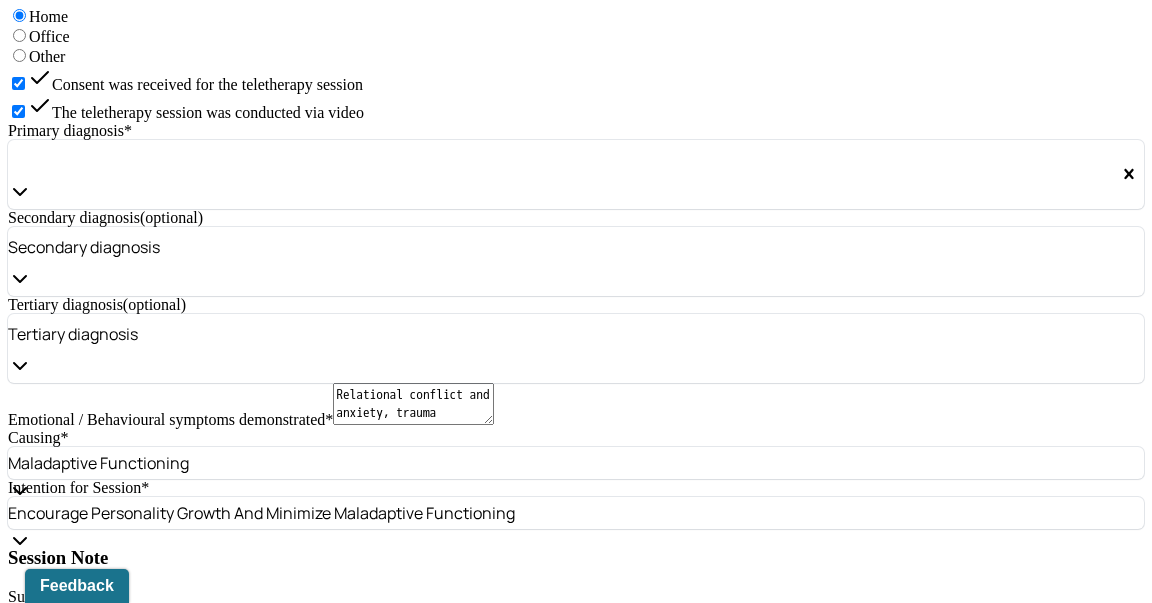 type on "Ct responded favorably to interventions which identified thinking errors arising in appraisal of relationship distress and provided validation and [MEDICAL_DATA] surrounding trauma responses to challenge beliefs and excessive self-blame for relational distress and support healthier self-esteem and boundaries." 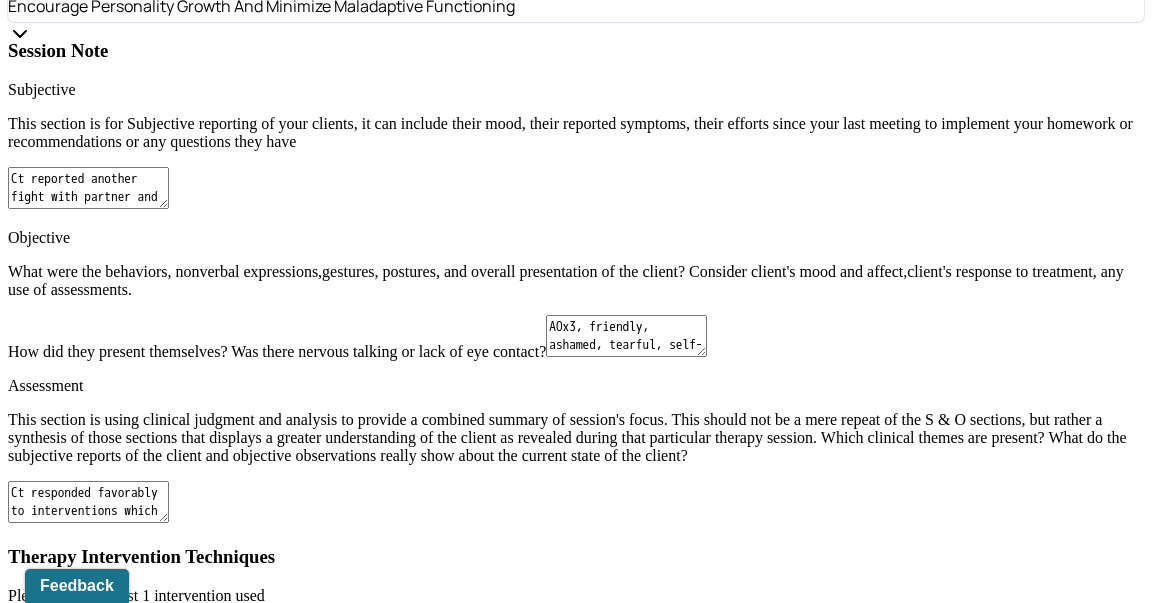 scroll, scrollTop: 2115, scrollLeft: 0, axis: vertical 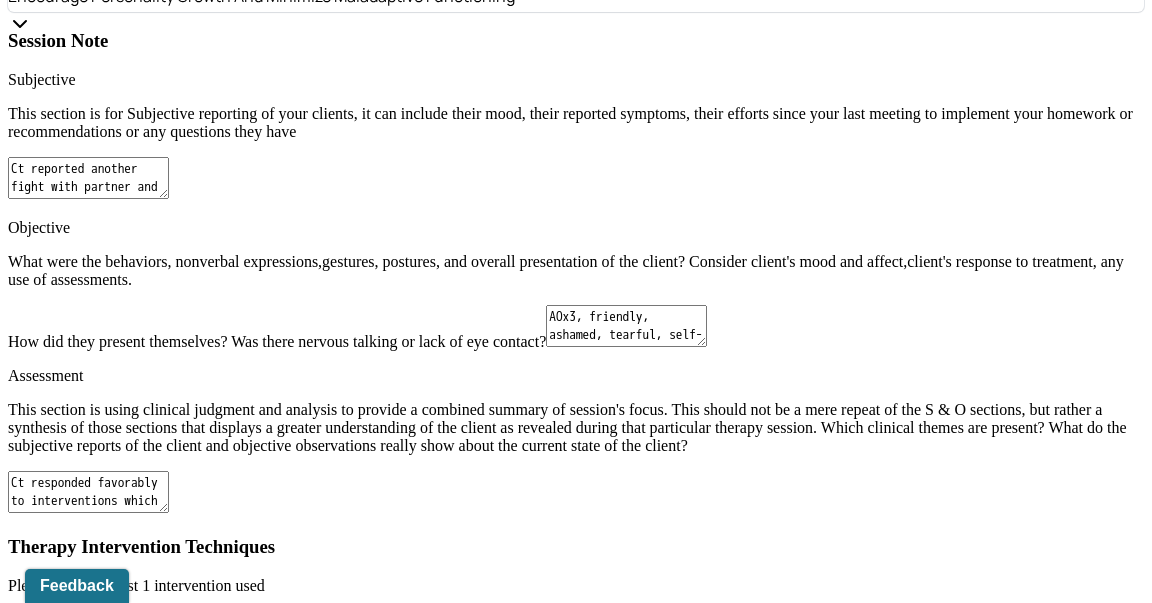 drag, startPoint x: 621, startPoint y: 263, endPoint x: 1114, endPoint y: 284, distance: 493.44705 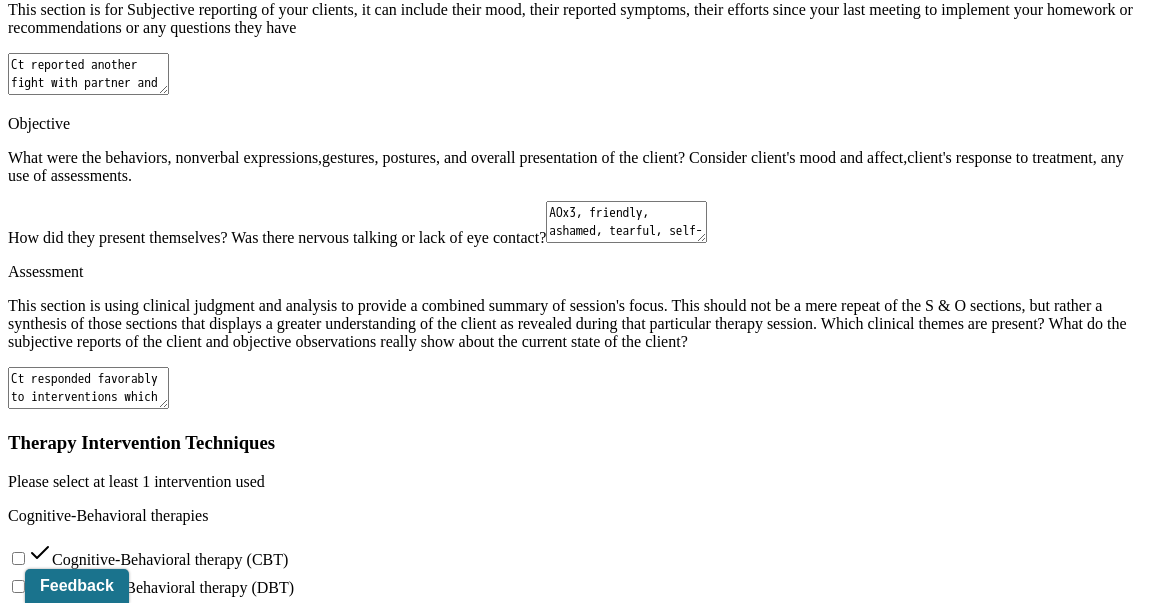scroll, scrollTop: 2292, scrollLeft: 0, axis: vertical 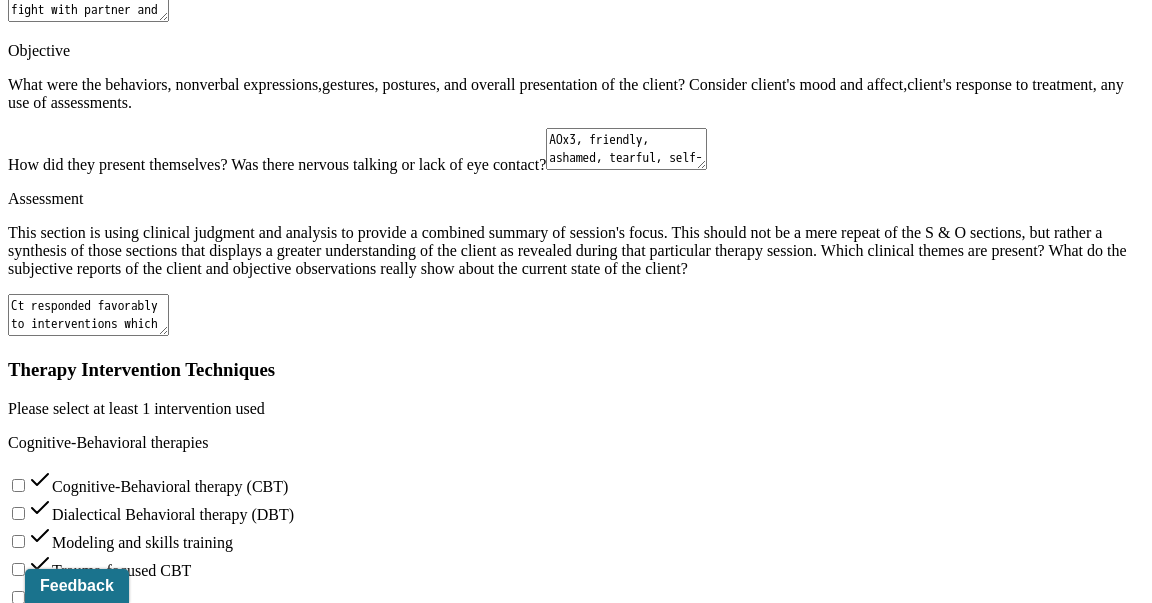 type on "Treatment goals and approach remain appropriate - process relational distress, self-concept, and relational trauma hx" 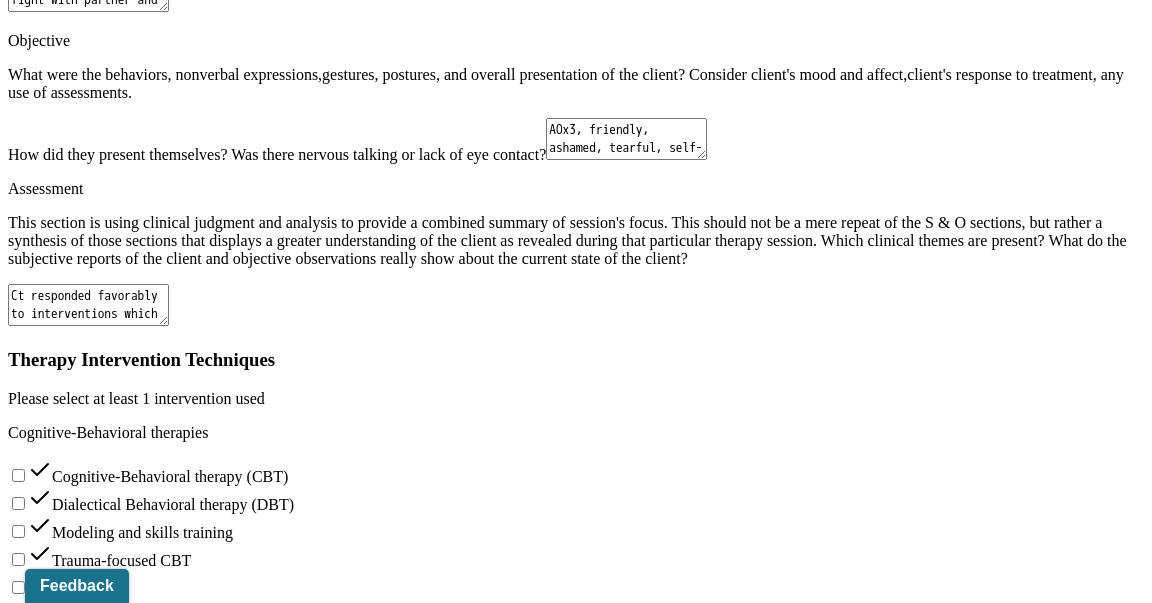 type on "Ct was engaged." 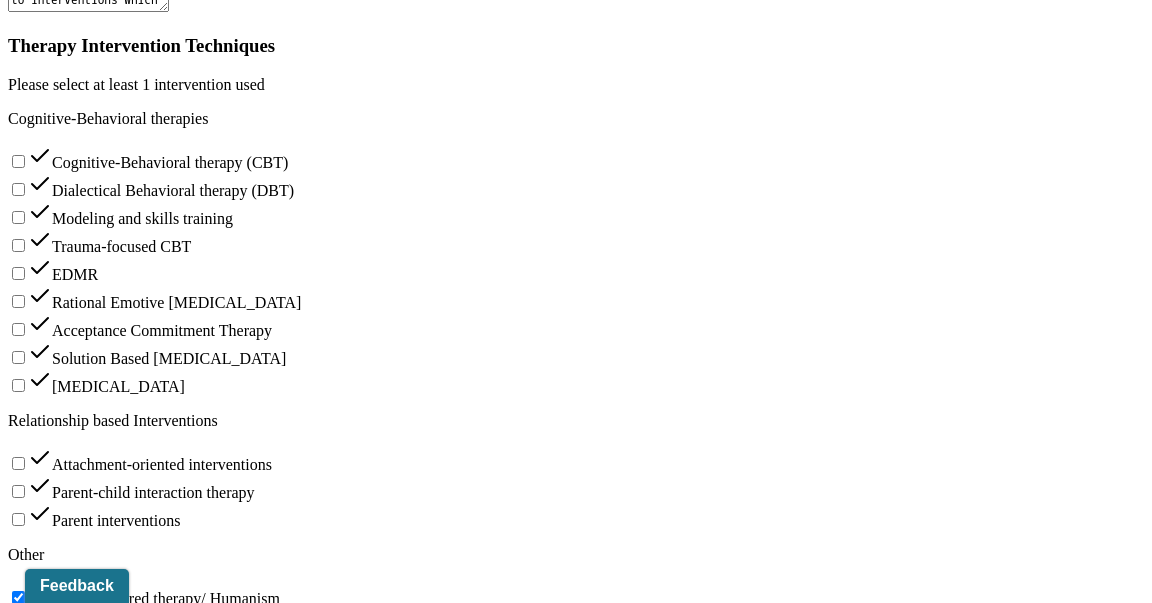 scroll, scrollTop: 2628, scrollLeft: 0, axis: vertical 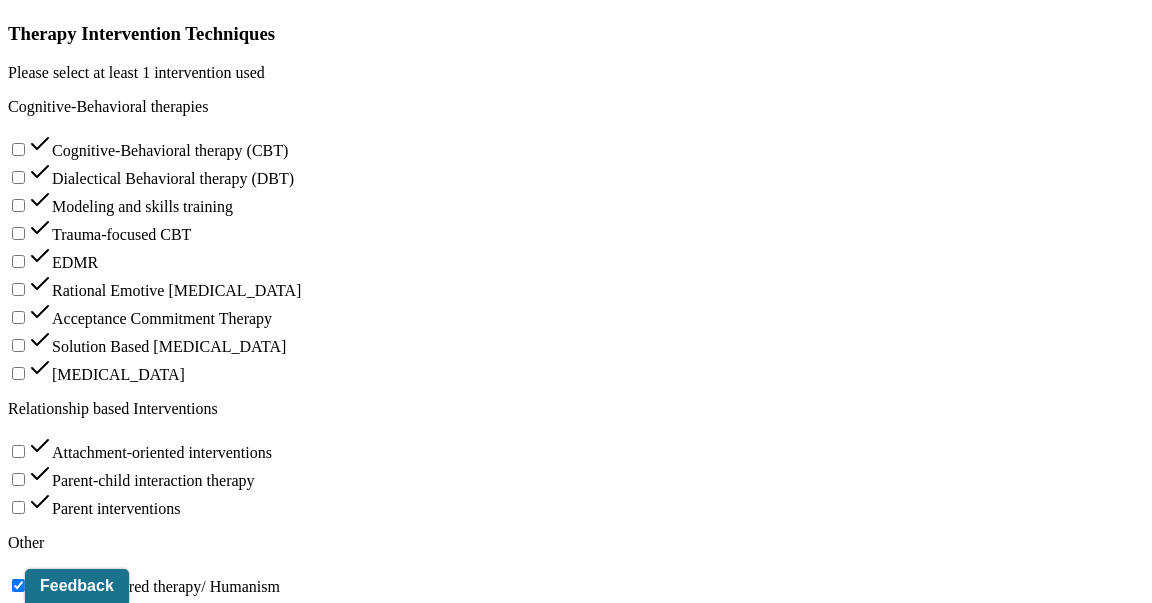 click on "Progress with asserting boundaries during conflict" at bounding box center (178, 1695) 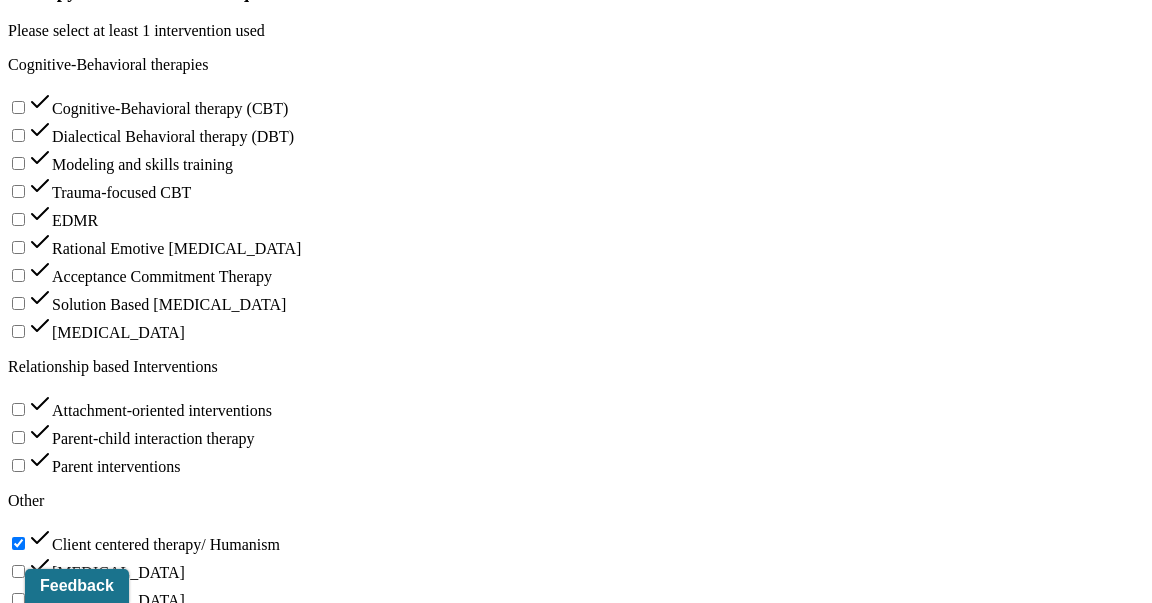 scroll, scrollTop: 2752, scrollLeft: 0, axis: vertical 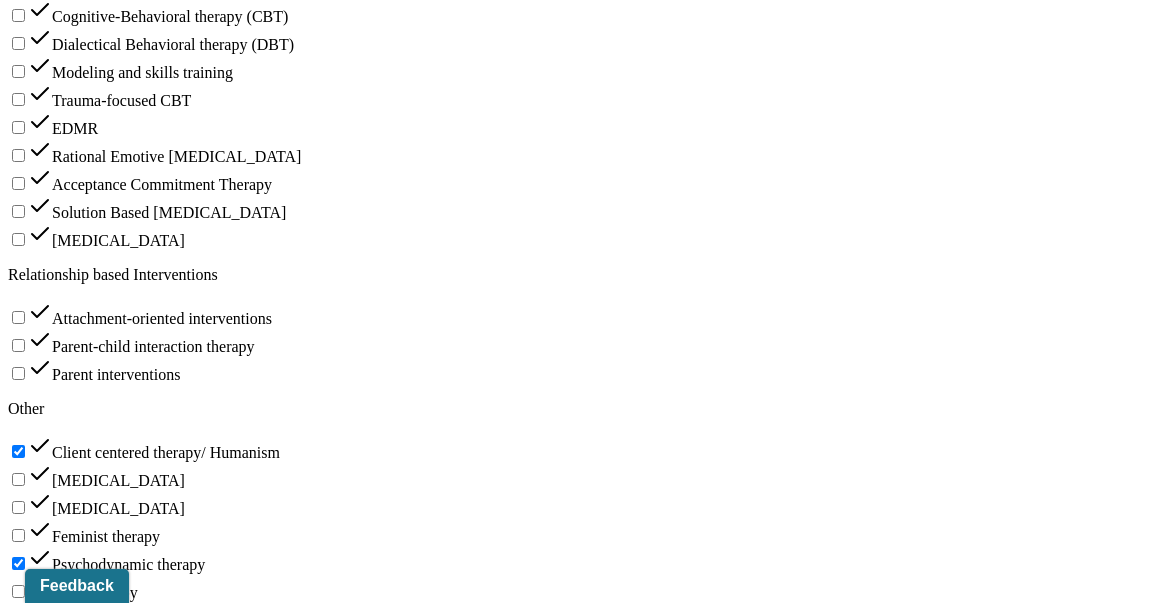 type on "No change in improving self-esteem particularly in context of relationships" 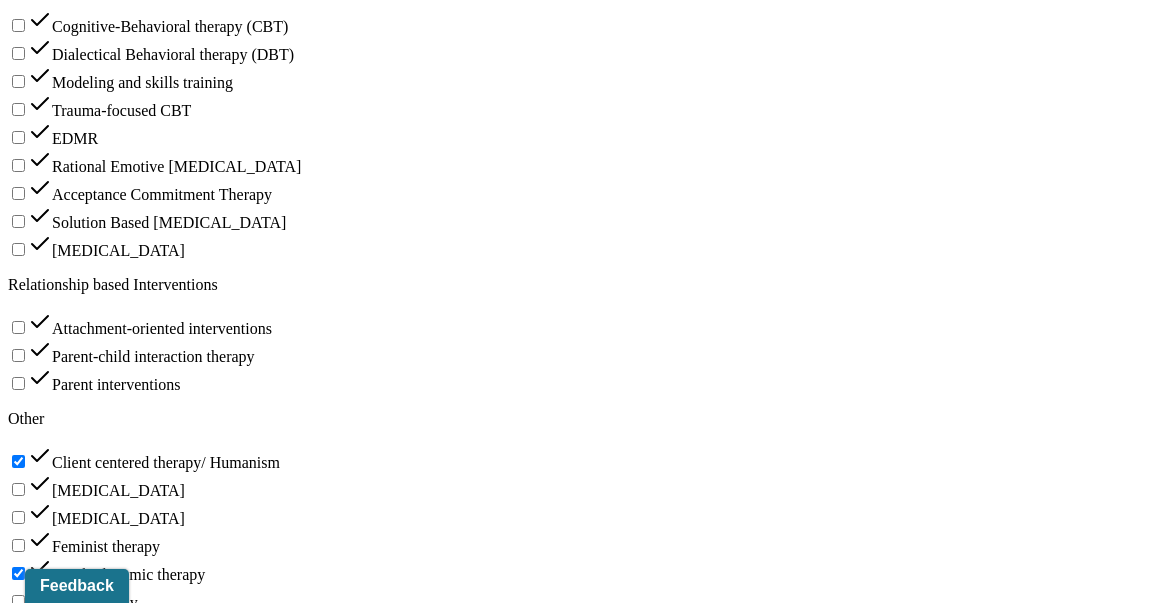 drag, startPoint x: 948, startPoint y: 456, endPoint x: 812, endPoint y: 418, distance: 141.20906 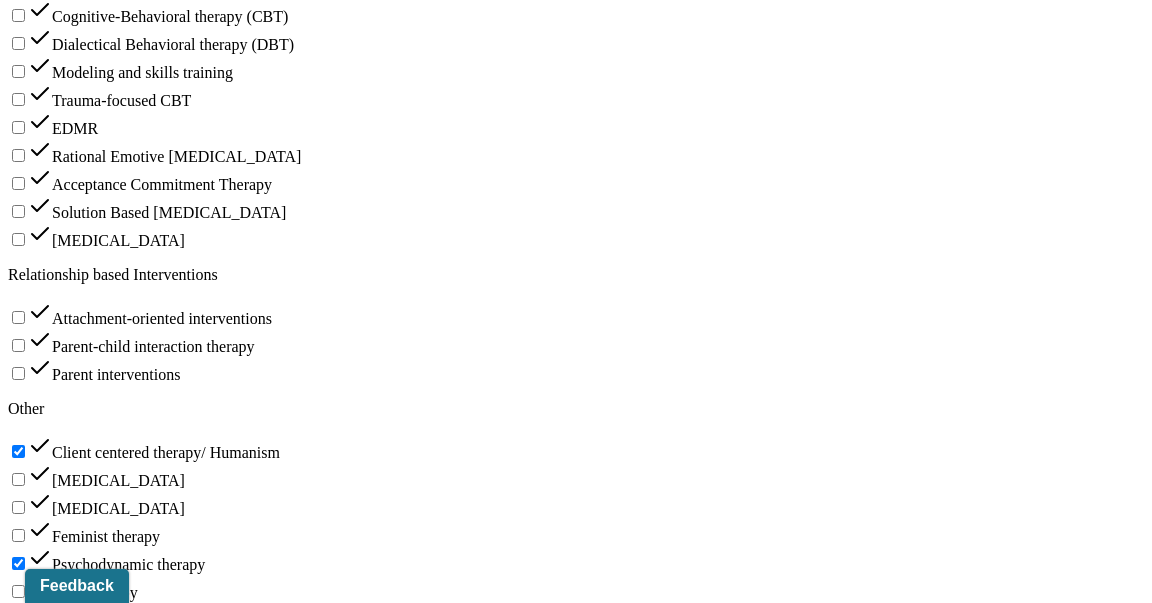 click on "Progress with identifying thoughts and beliefs that hinder self-concept and exacerbate negative core beliefs" at bounding box center (242, 1745) 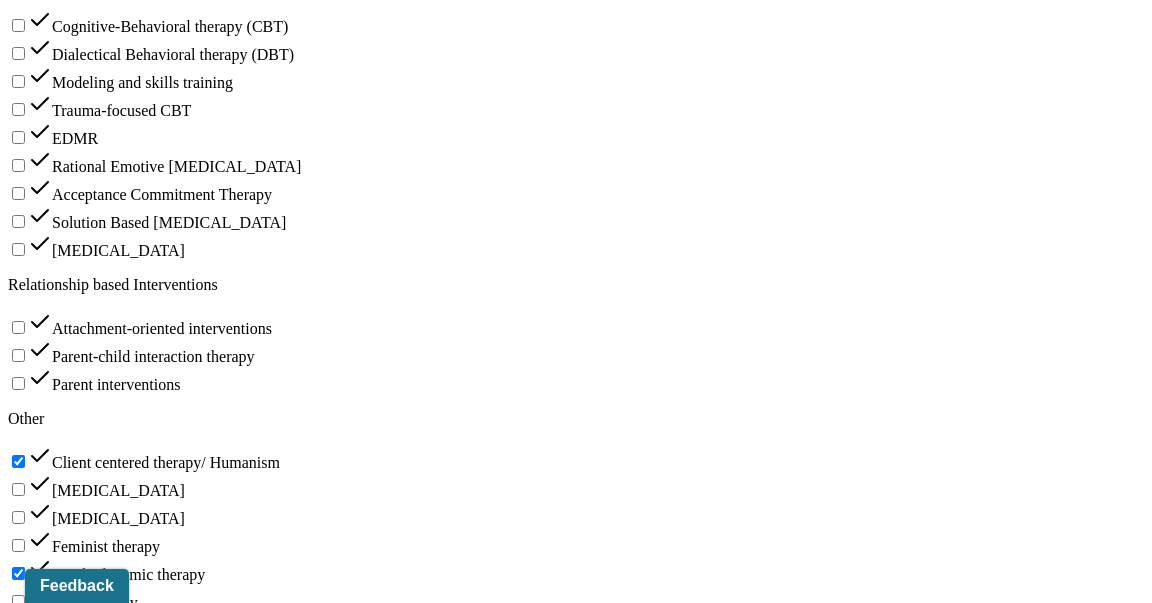 click on "Progress with identifying thoughts, beliefs that hinder self-concept and exacerbate negative core beliefs" at bounding box center (242, 1755) 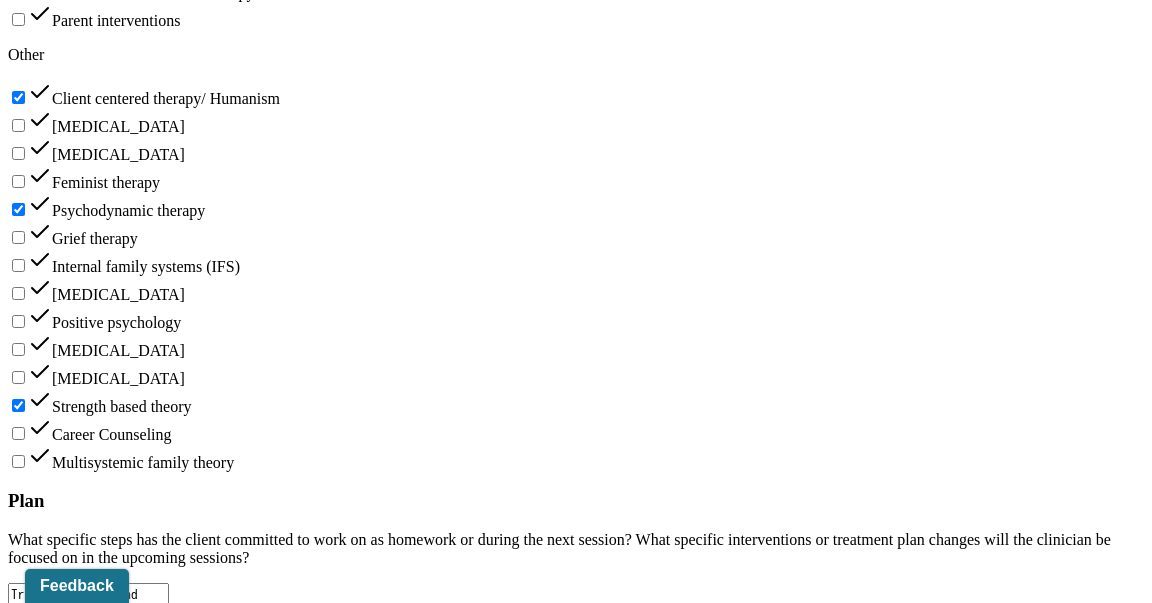 scroll, scrollTop: 3216, scrollLeft: 0, axis: vertical 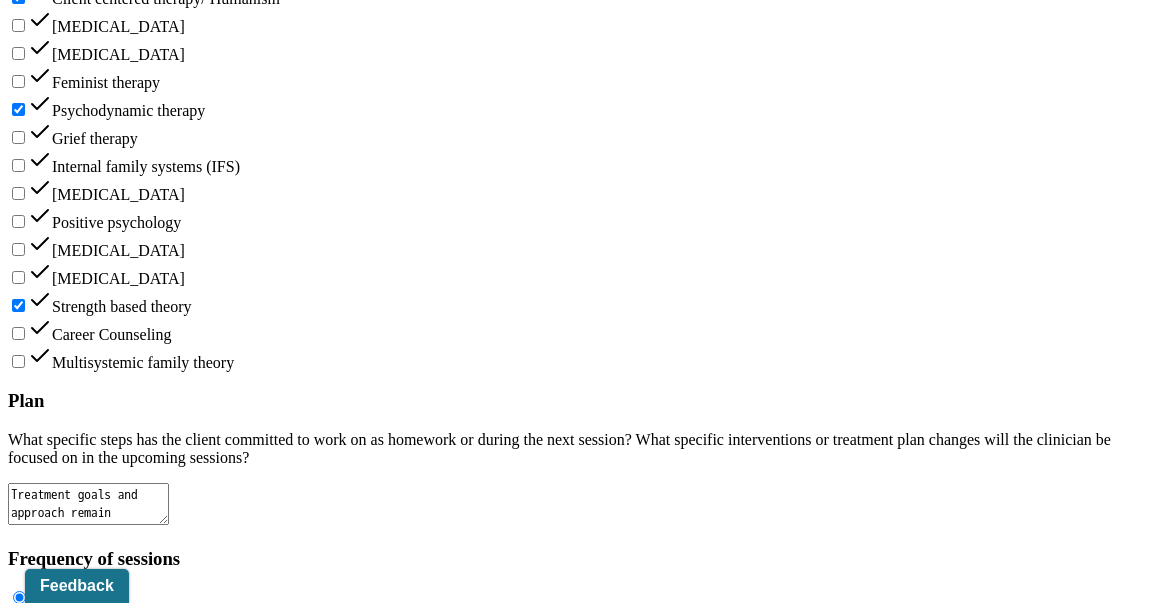 type on "Progress with identifying thoughts, beliefs, trauma triggers that hinder self-concept and exacerbate negative core beliefs" 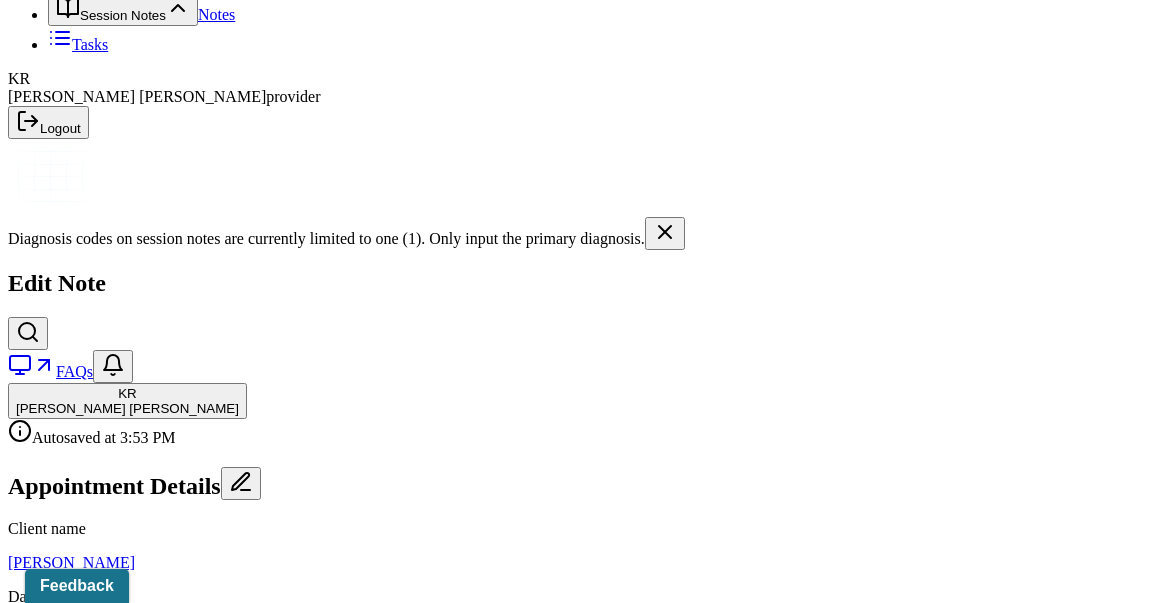scroll, scrollTop: 246, scrollLeft: 0, axis: vertical 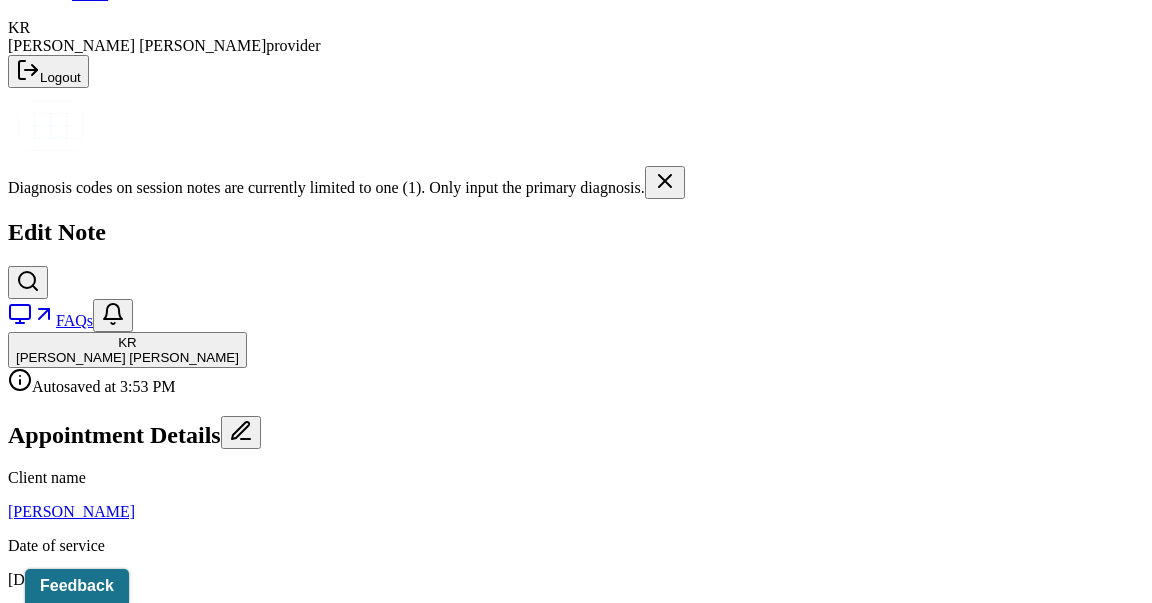 type on "KR" 